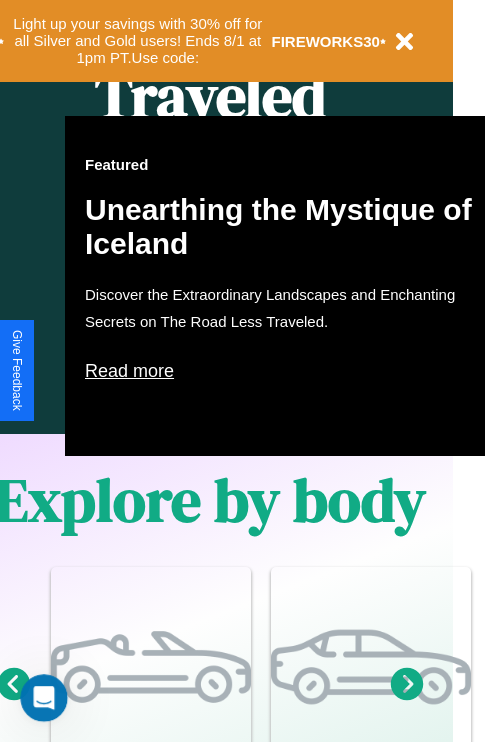 scroll, scrollTop: 0, scrollLeft: 0, axis: both 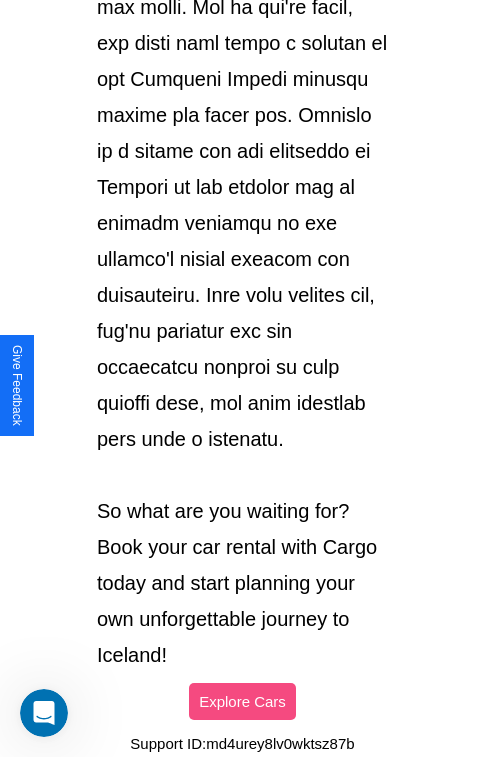 click on "Explore Cars" at bounding box center (242, 701) 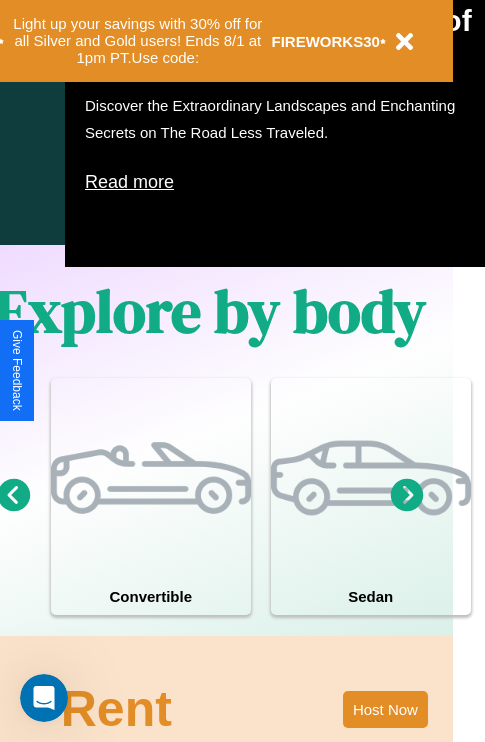 scroll, scrollTop: 997, scrollLeft: 32, axis: both 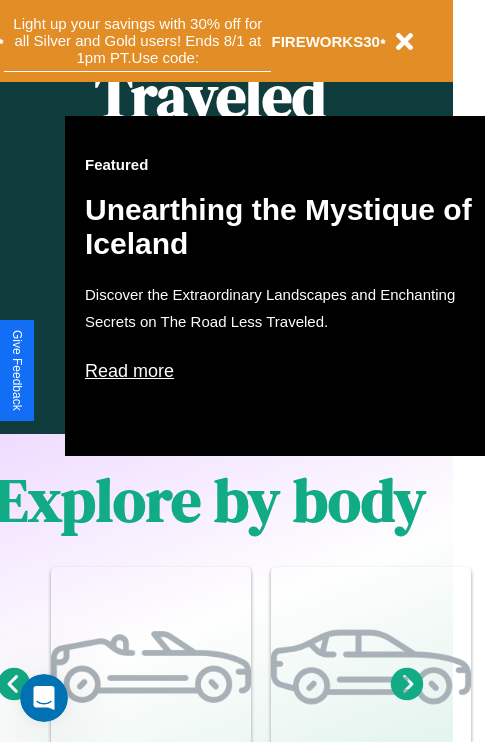 click on "Light up your savings with 30% off for all Silver and Gold users! Ends 8/1 at 1pm PT.  Use code:" at bounding box center [137, 41] 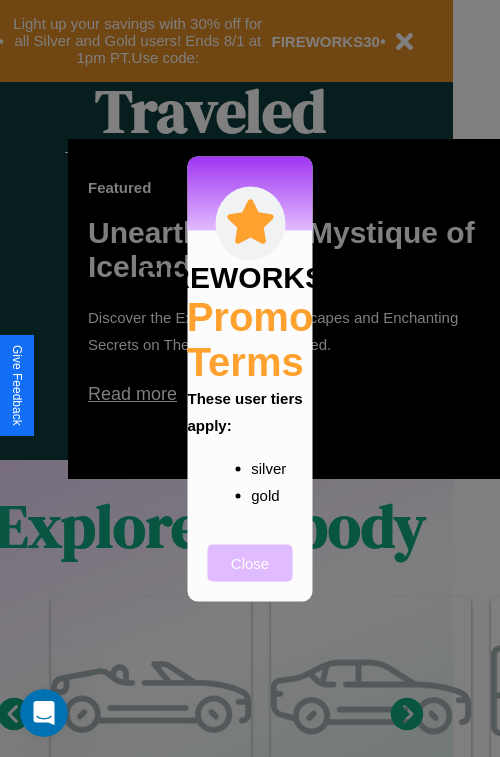 click on "Close" at bounding box center (250, 562) 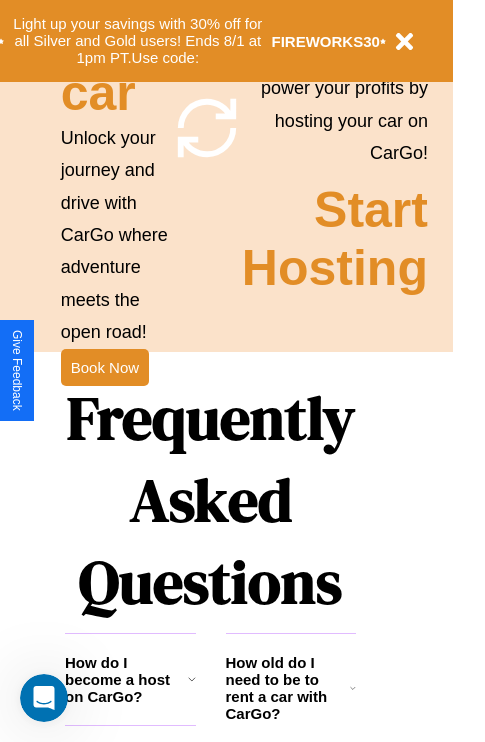 scroll, scrollTop: 1947, scrollLeft: 32, axis: both 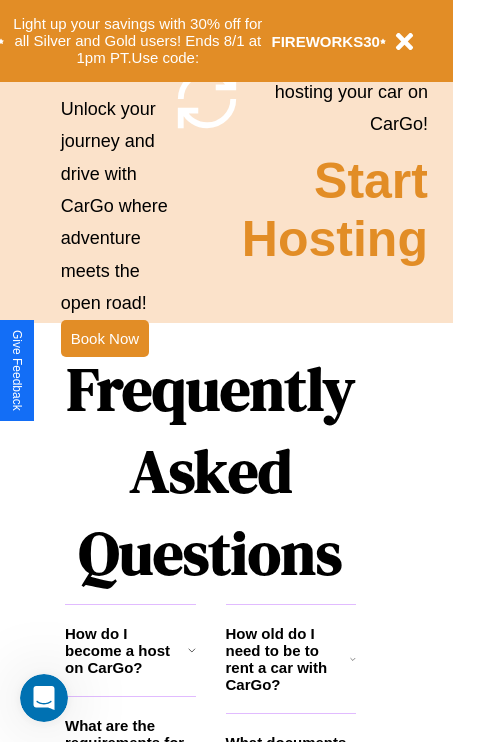 click on "Frequently Asked Questions" at bounding box center [210, 471] 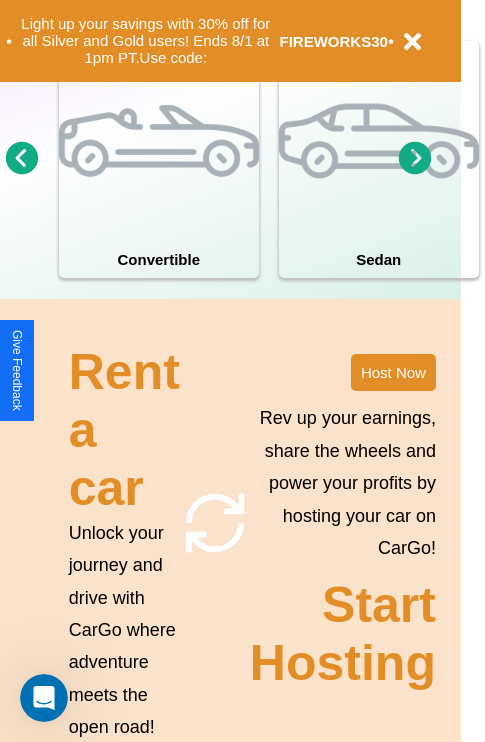 scroll, scrollTop: 0, scrollLeft: 0, axis: both 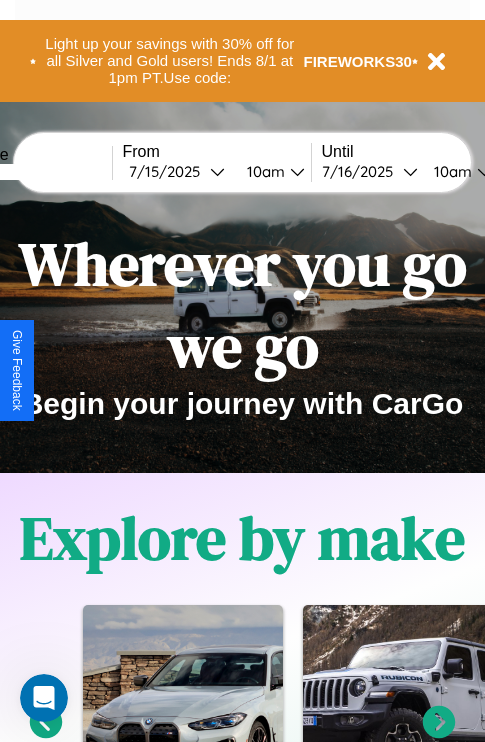 click 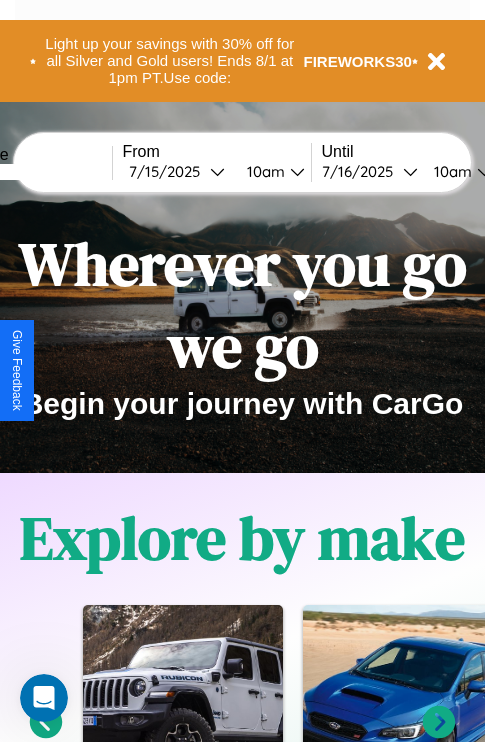 click at bounding box center [37, 172] 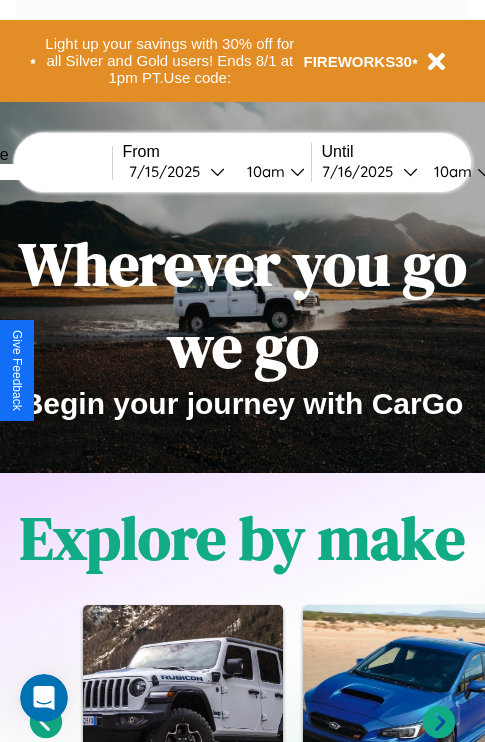 click 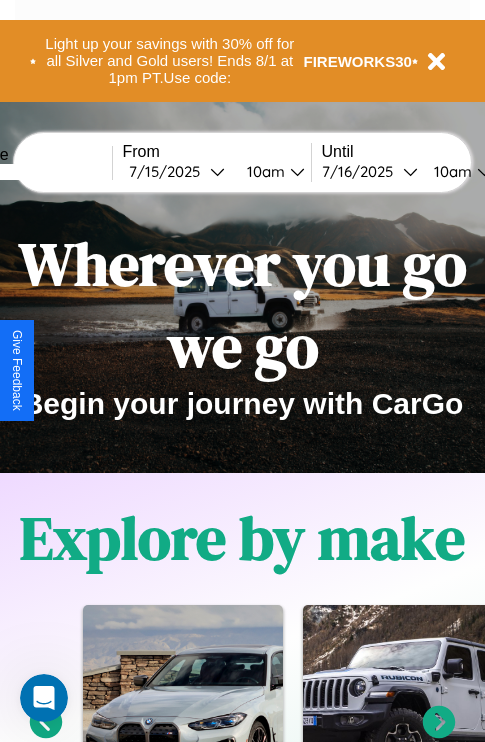 click 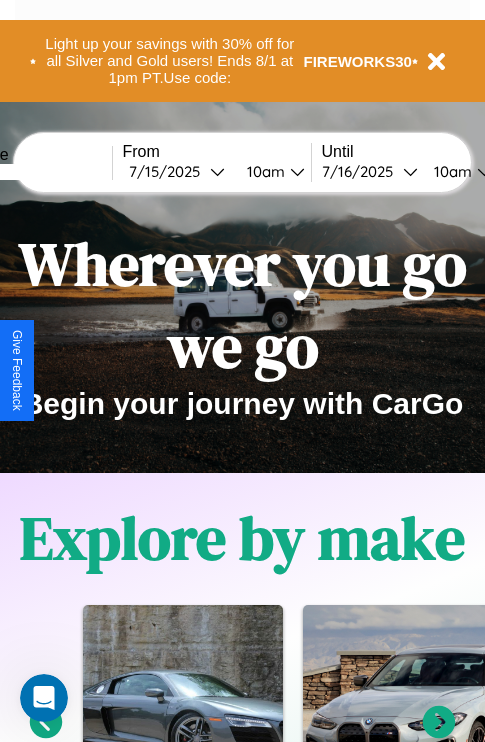 type on "******" 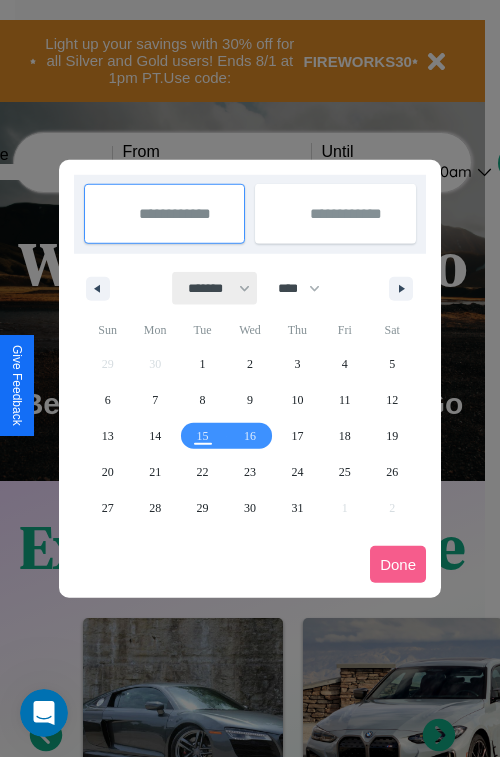 click on "******* ******** ***** ***** *** **** **** ****** ********* ******* ******** ********" at bounding box center [215, 288] 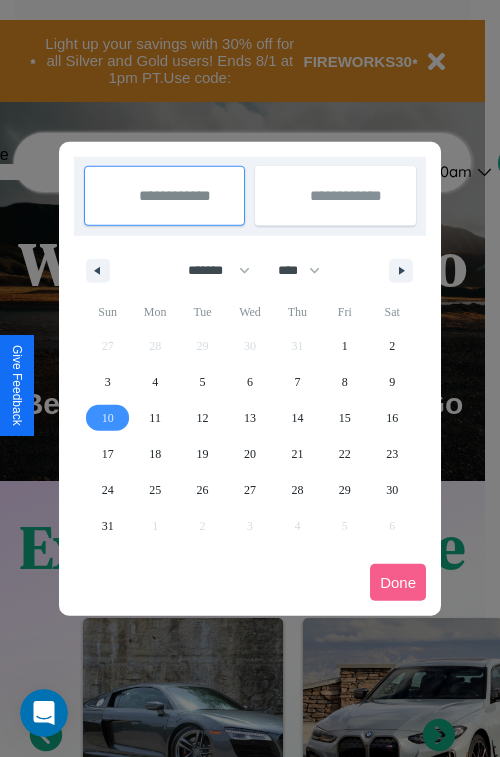 click on "10" at bounding box center [108, 418] 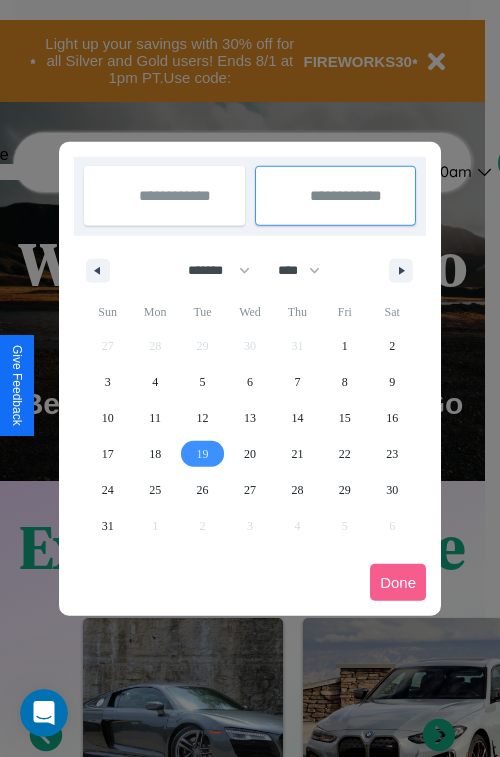 click on "19" at bounding box center (203, 454) 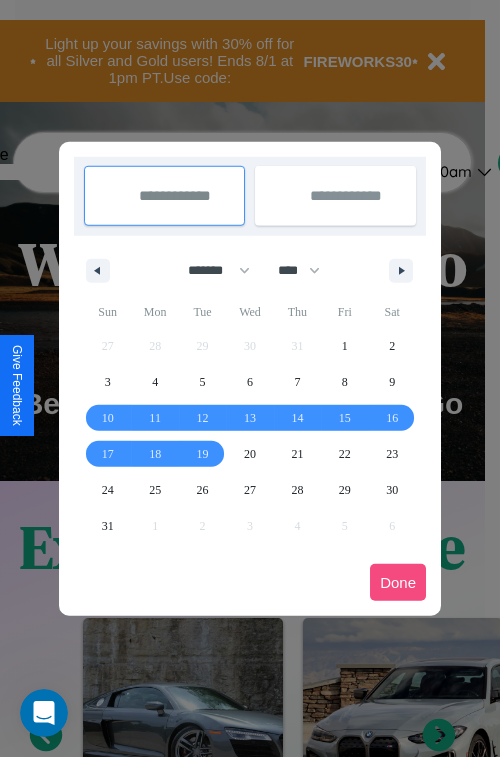 click on "Done" at bounding box center [398, 582] 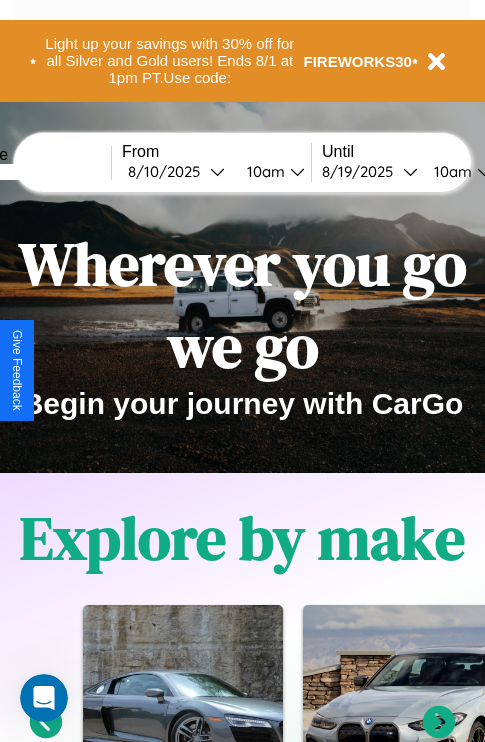 scroll, scrollTop: 0, scrollLeft: 74, axis: horizontal 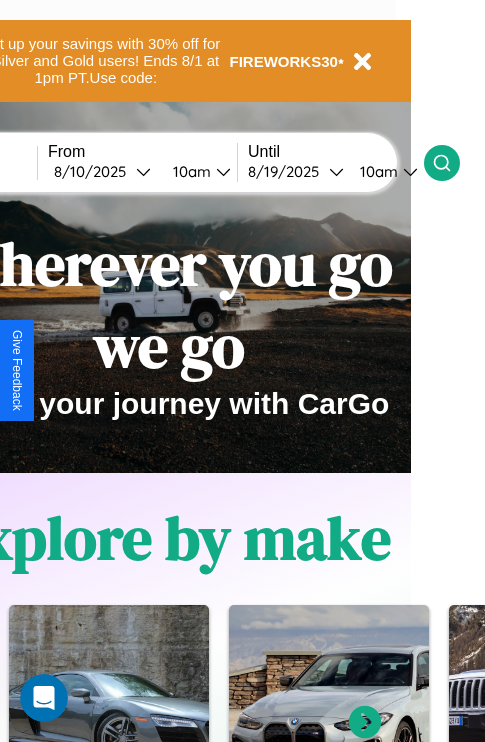 click 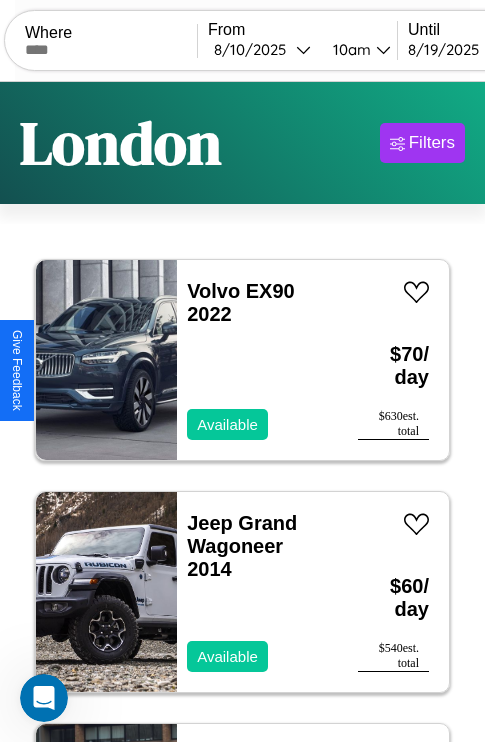 scroll, scrollTop: 50, scrollLeft: 0, axis: vertical 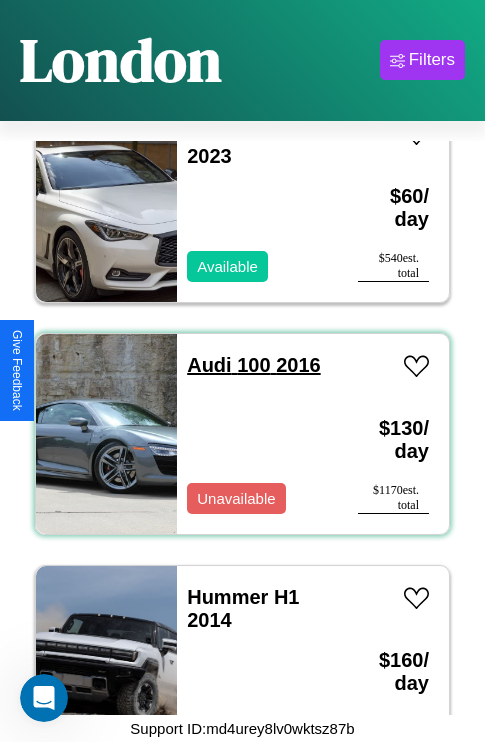 click on "Audi   100   2016" at bounding box center (253, 365) 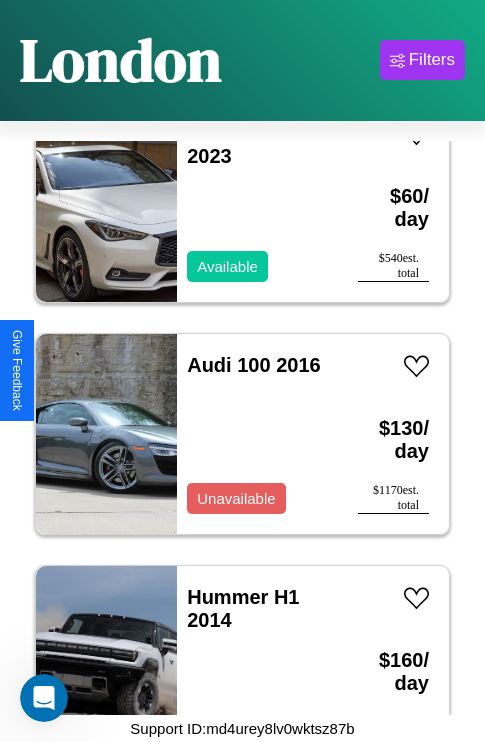 scroll, scrollTop: 9355, scrollLeft: 0, axis: vertical 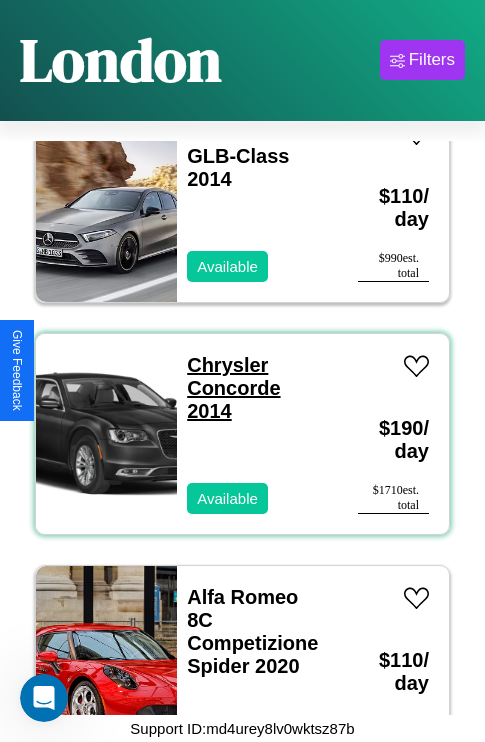 click on "Chrysler   Concorde   2014" at bounding box center [233, 388] 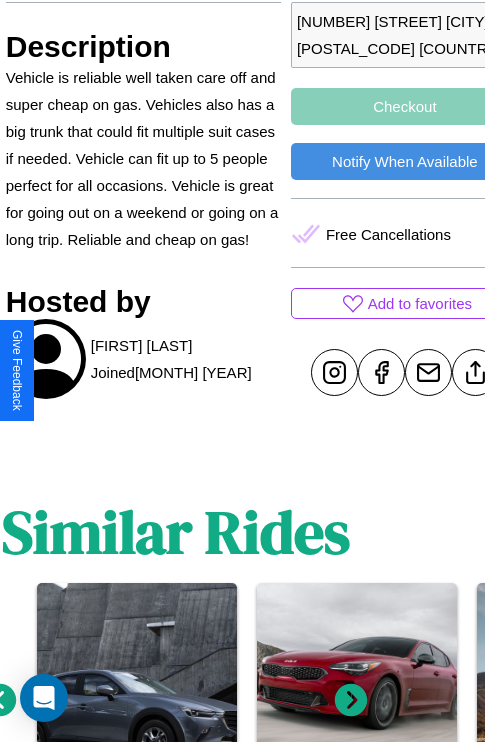 scroll, scrollTop: 724, scrollLeft: 68, axis: both 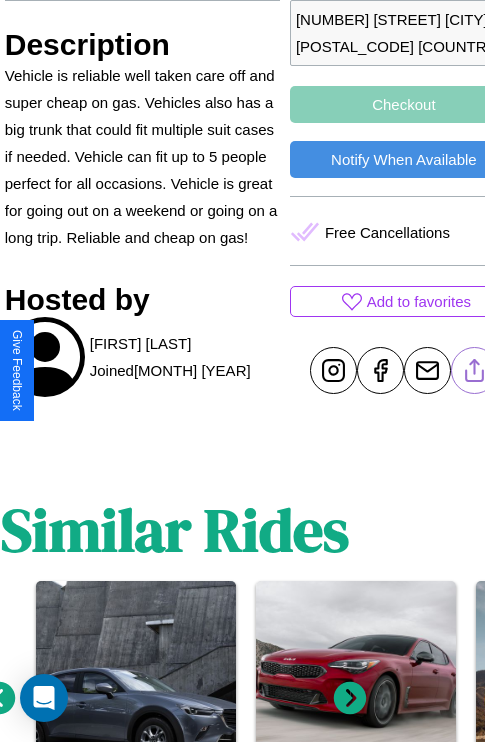 click 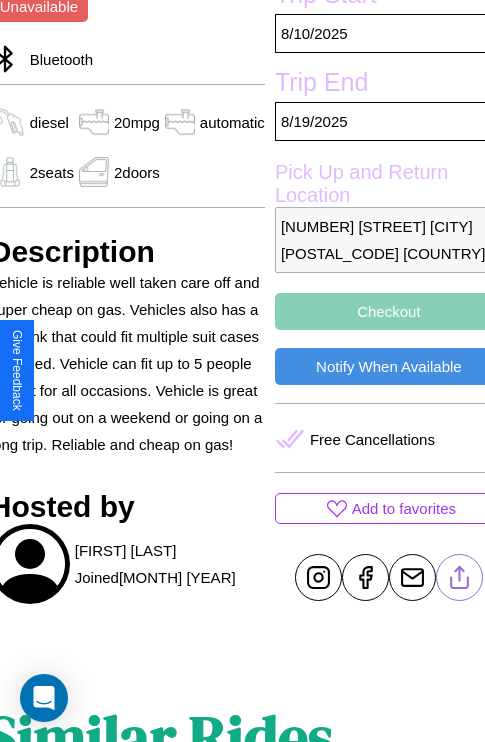 scroll, scrollTop: 458, scrollLeft: 88, axis: both 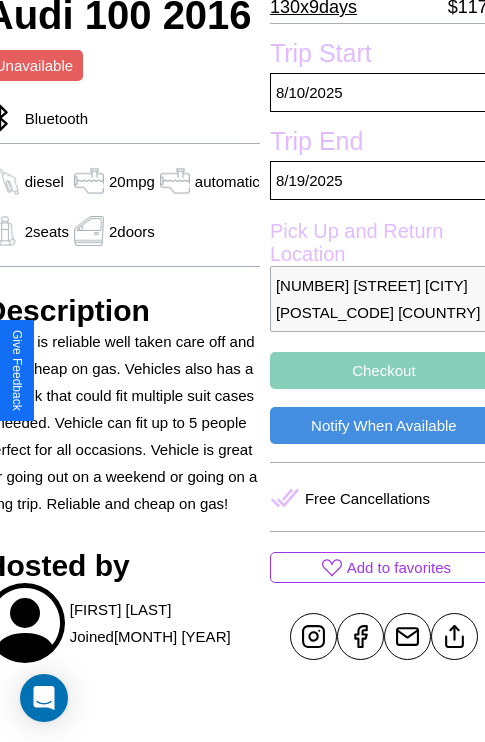 click on "Checkout" at bounding box center [384, 370] 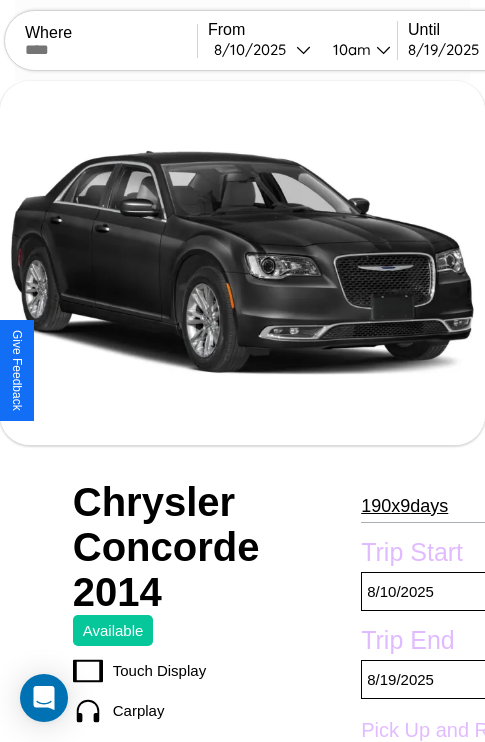 scroll, scrollTop: 1048, scrollLeft: 0, axis: vertical 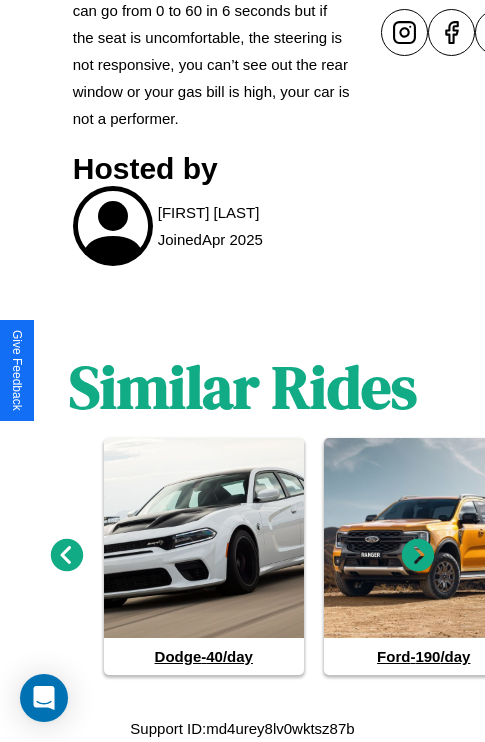 click 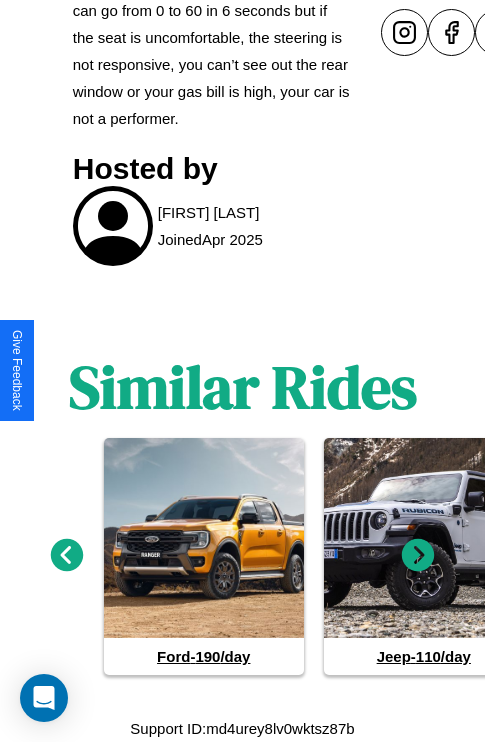 click 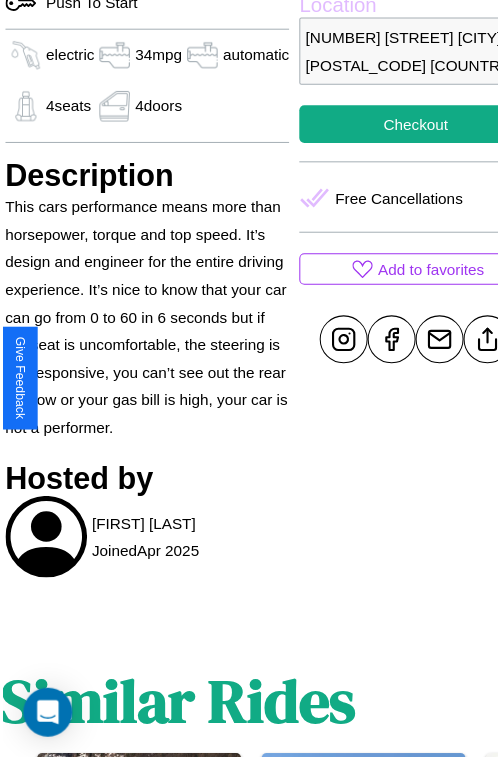 scroll, scrollTop: 641, scrollLeft: 96, axis: both 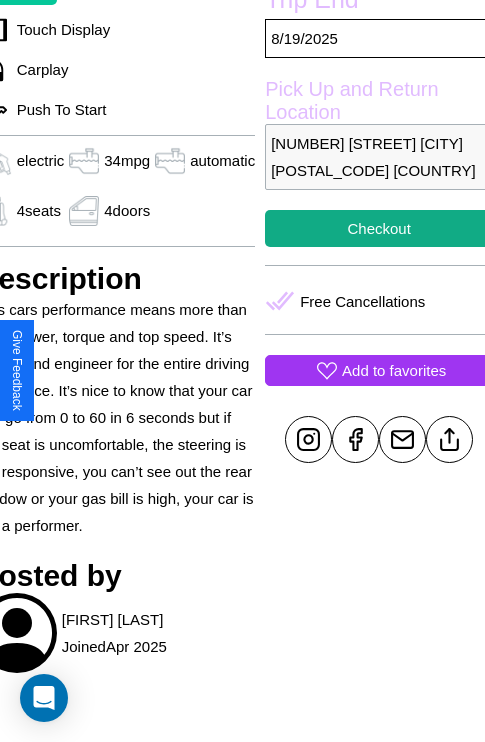click on "Add to favorites" at bounding box center [394, 370] 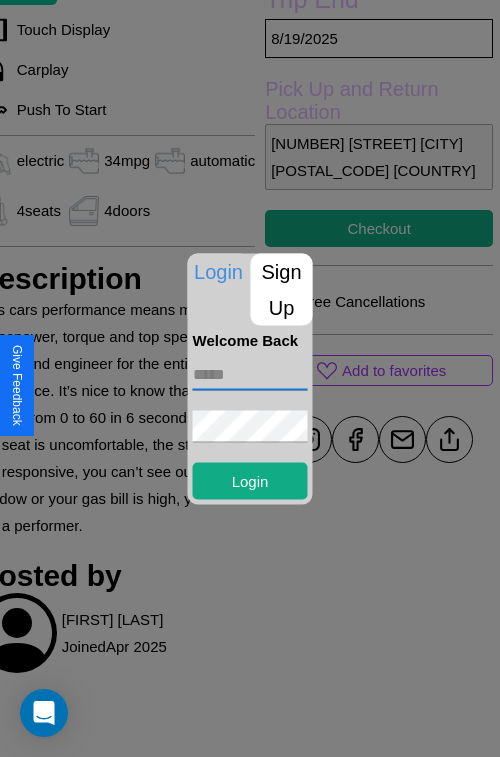 click at bounding box center (250, 374) 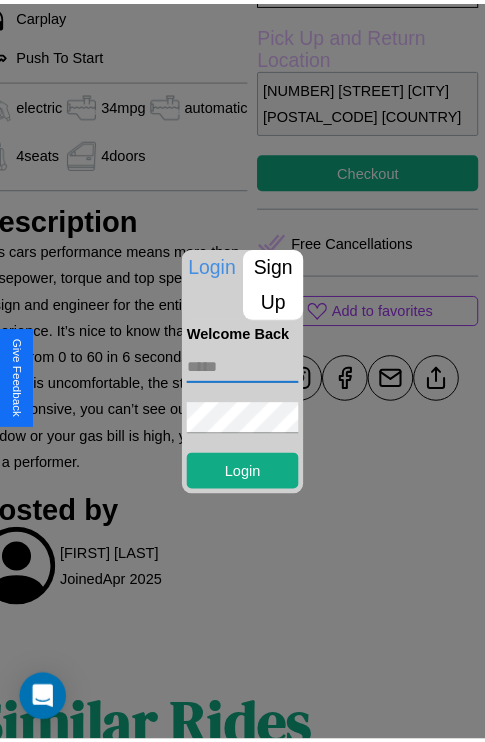 scroll, scrollTop: 702, scrollLeft: 96, axis: both 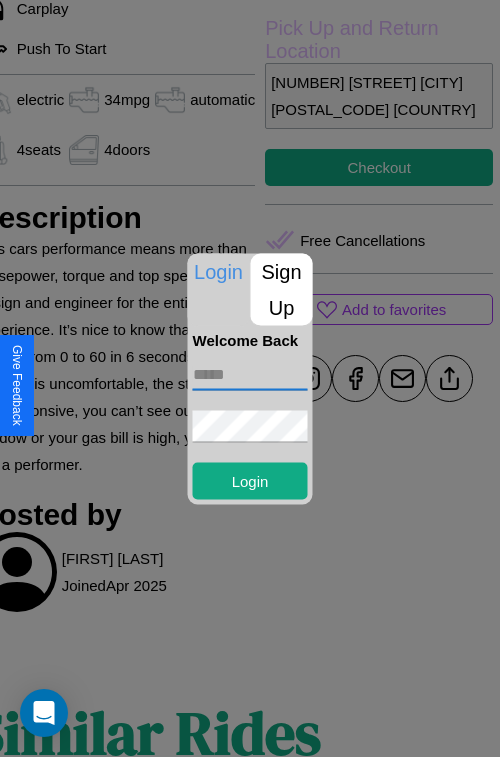 click at bounding box center [250, 378] 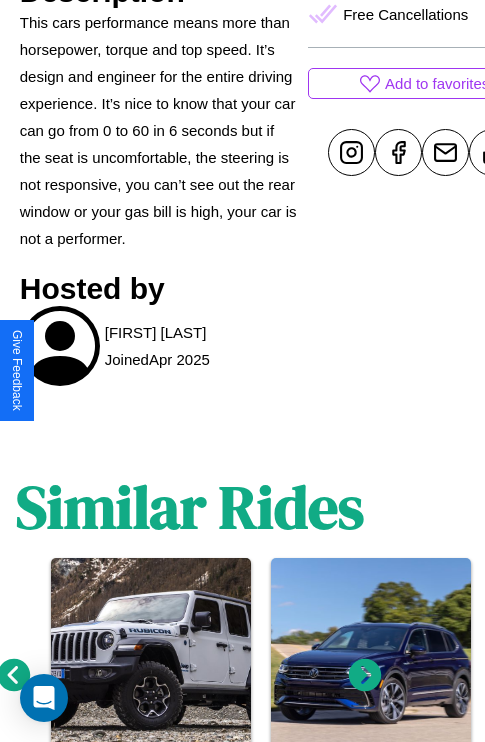 scroll, scrollTop: 1048, scrollLeft: 30, axis: both 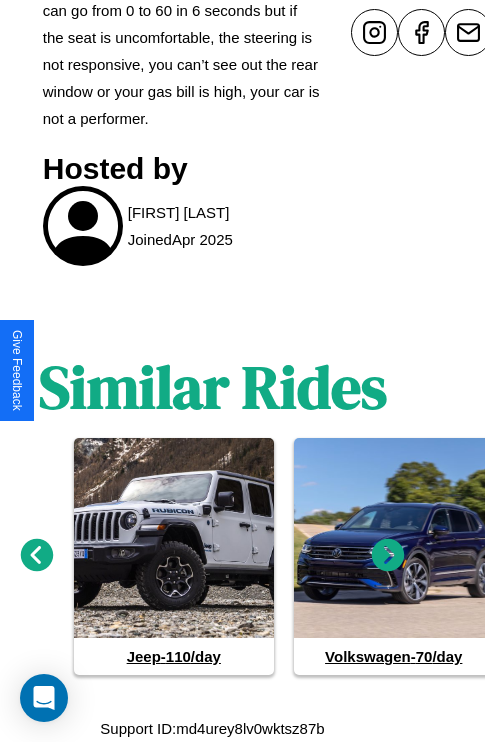 click 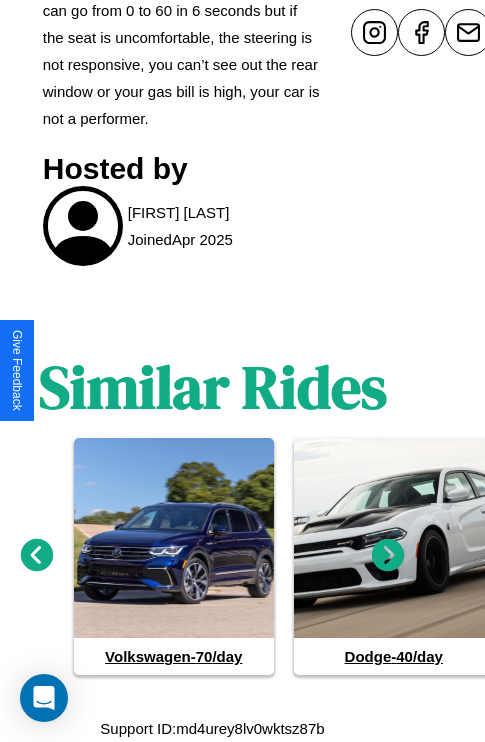 click 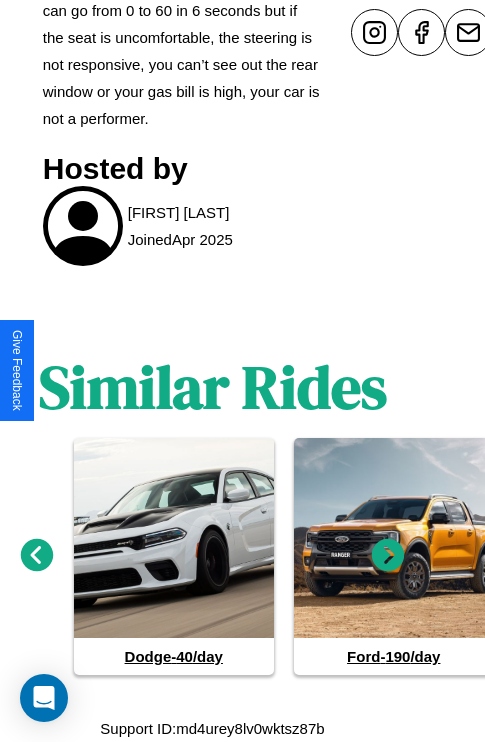 click 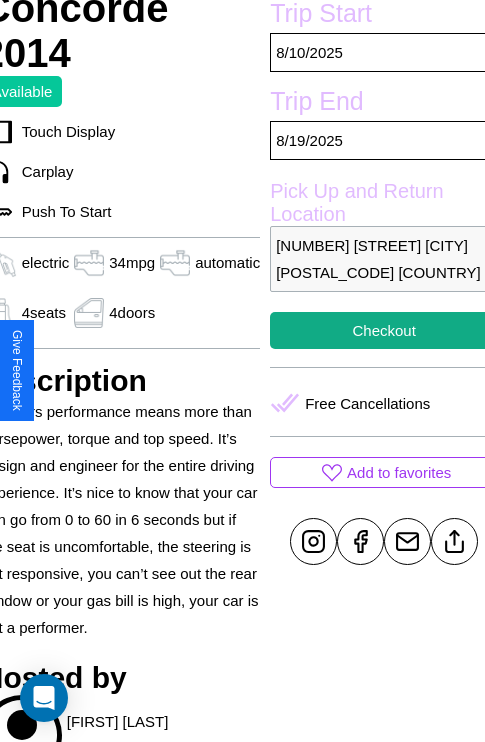 scroll, scrollTop: 499, scrollLeft: 96, axis: both 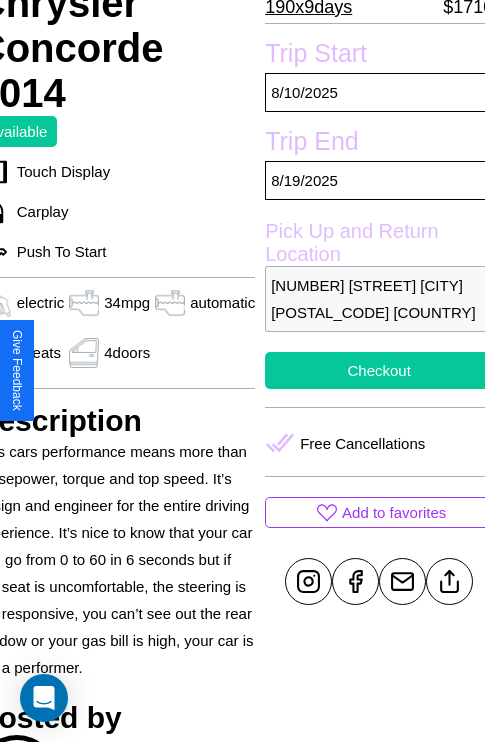 click on "Checkout" at bounding box center (379, 370) 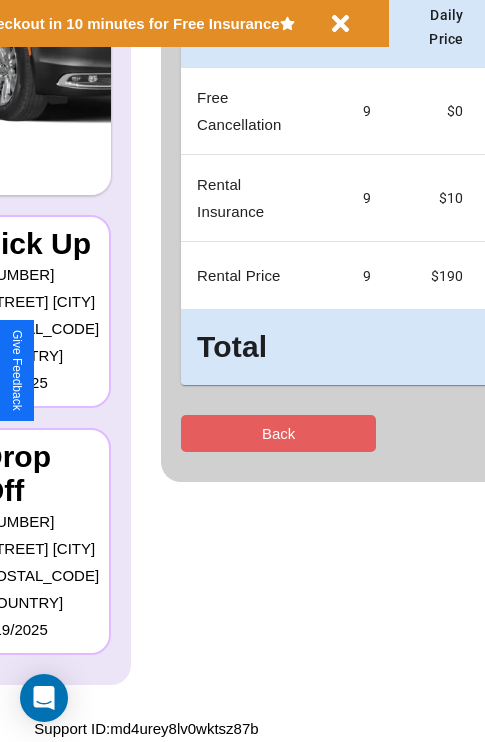 scroll, scrollTop: 0, scrollLeft: 0, axis: both 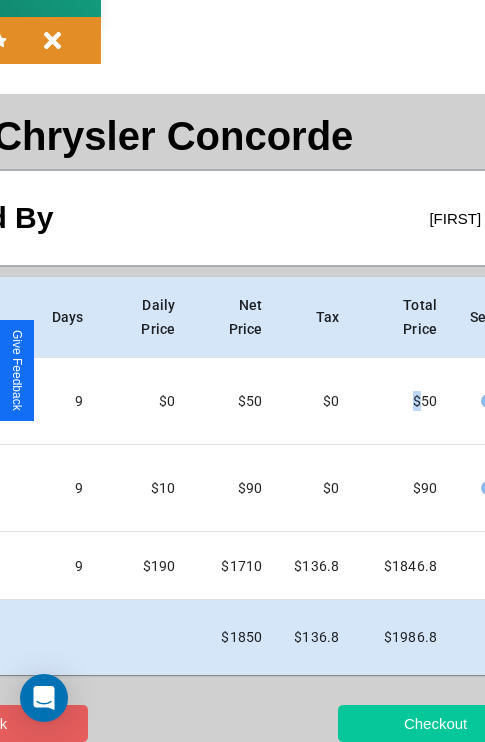 click on "Checkout" at bounding box center [435, 723] 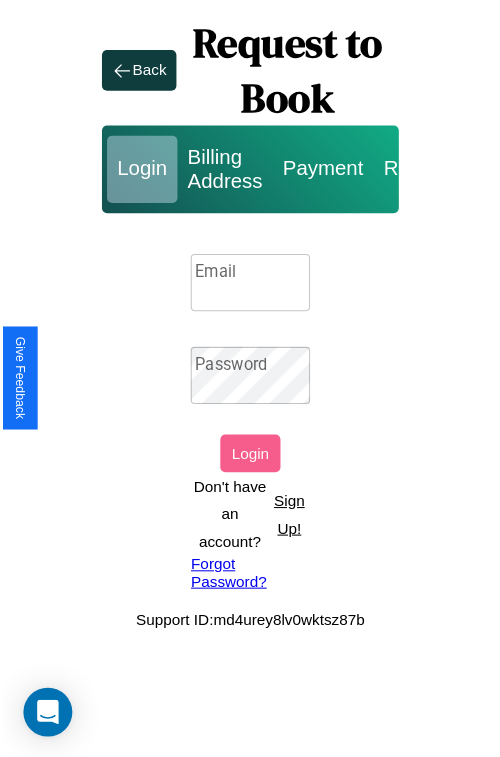 scroll, scrollTop: 0, scrollLeft: 0, axis: both 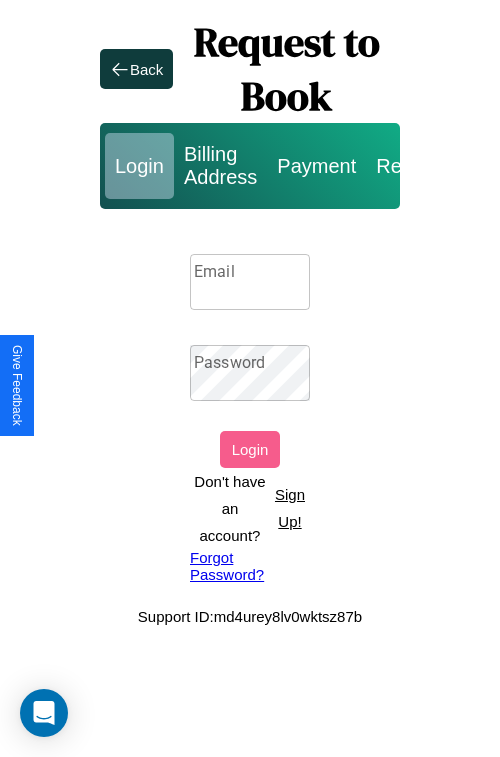 click on "Sign Up!" at bounding box center [290, 508] 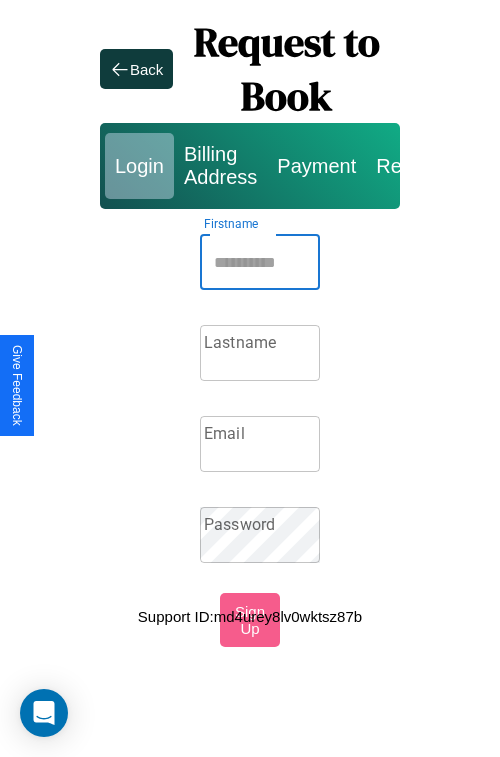 click on "Firstname" at bounding box center (260, 262) 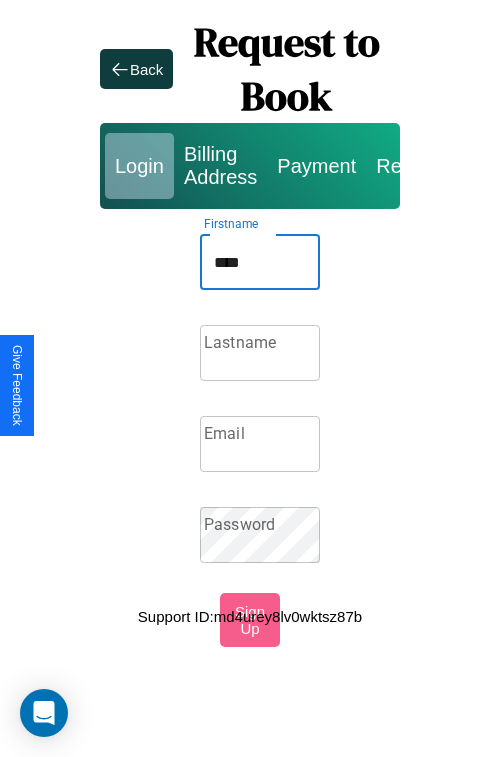 type on "****" 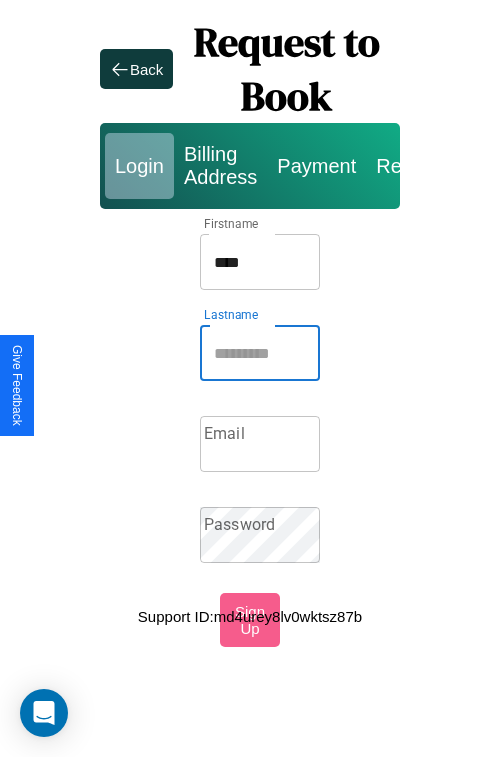 click on "Lastname" at bounding box center (260, 353) 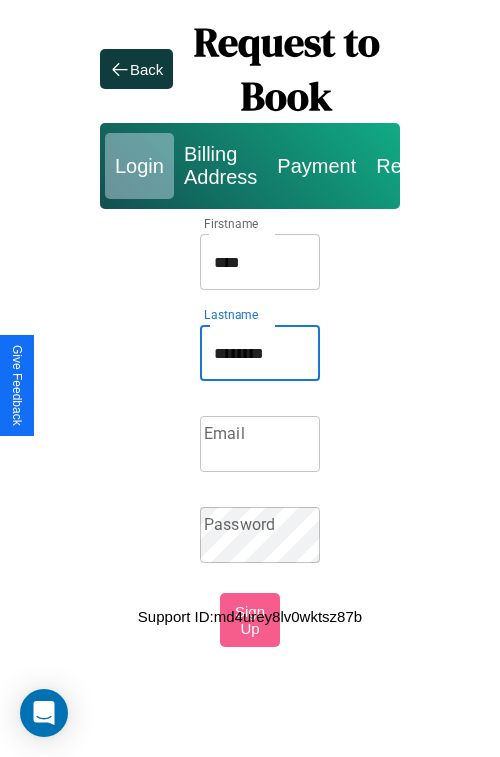 type on "********" 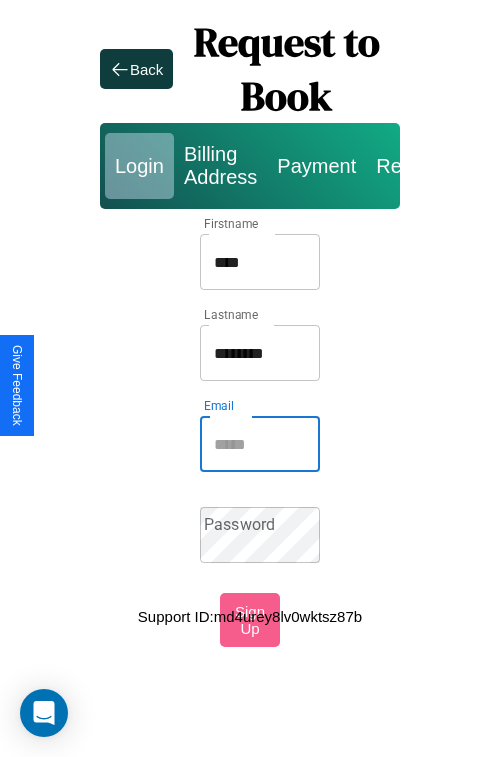 click on "Email" at bounding box center [260, 444] 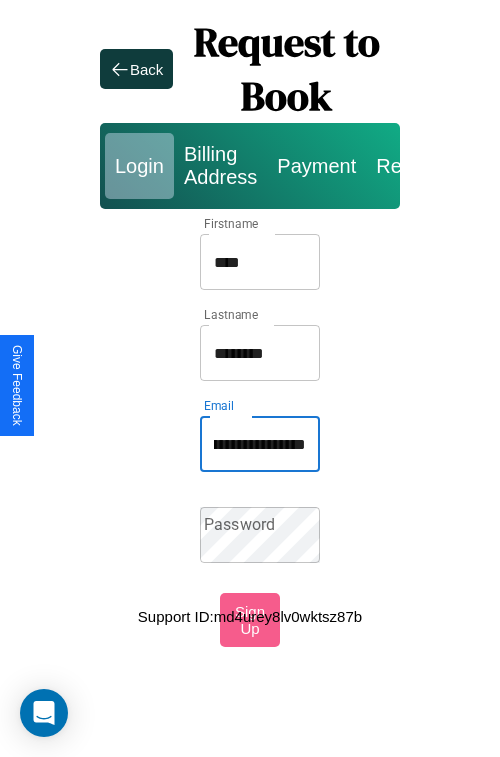 scroll, scrollTop: 0, scrollLeft: 97, axis: horizontal 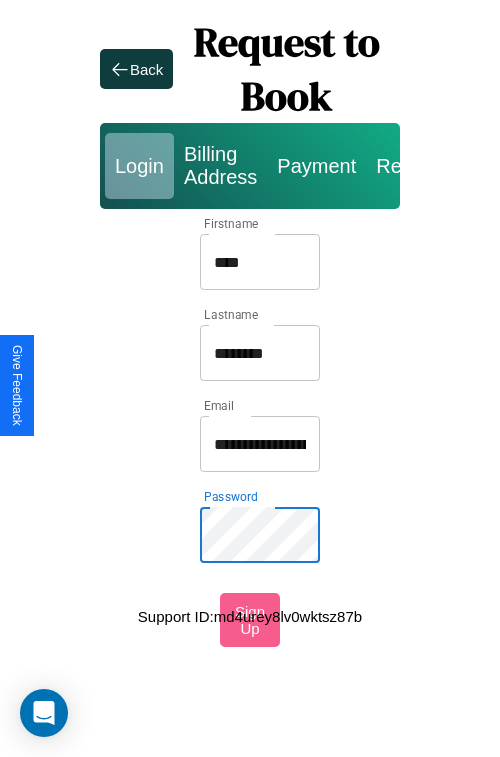 click on "****" at bounding box center [260, 262] 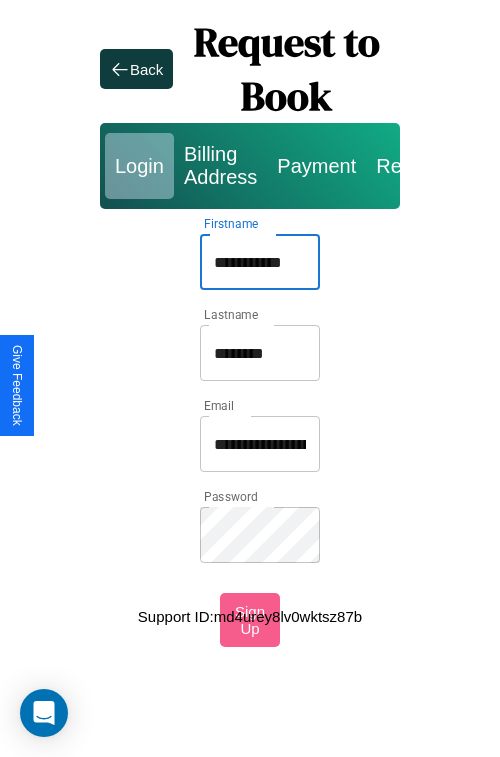 type on "**********" 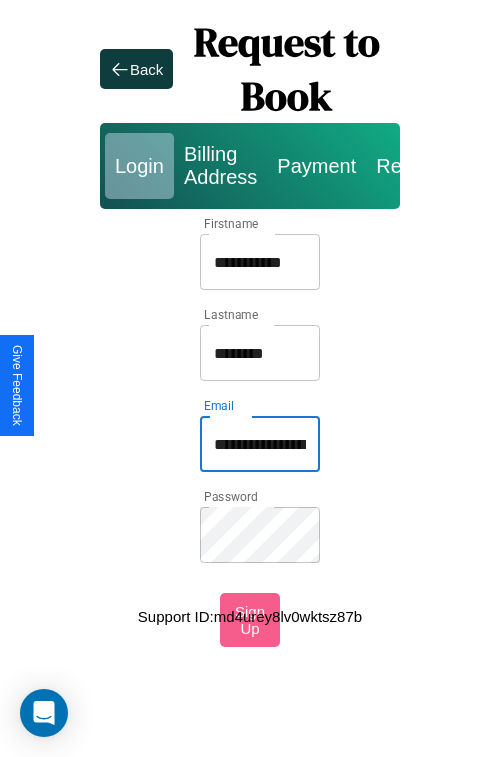 type on "**********" 